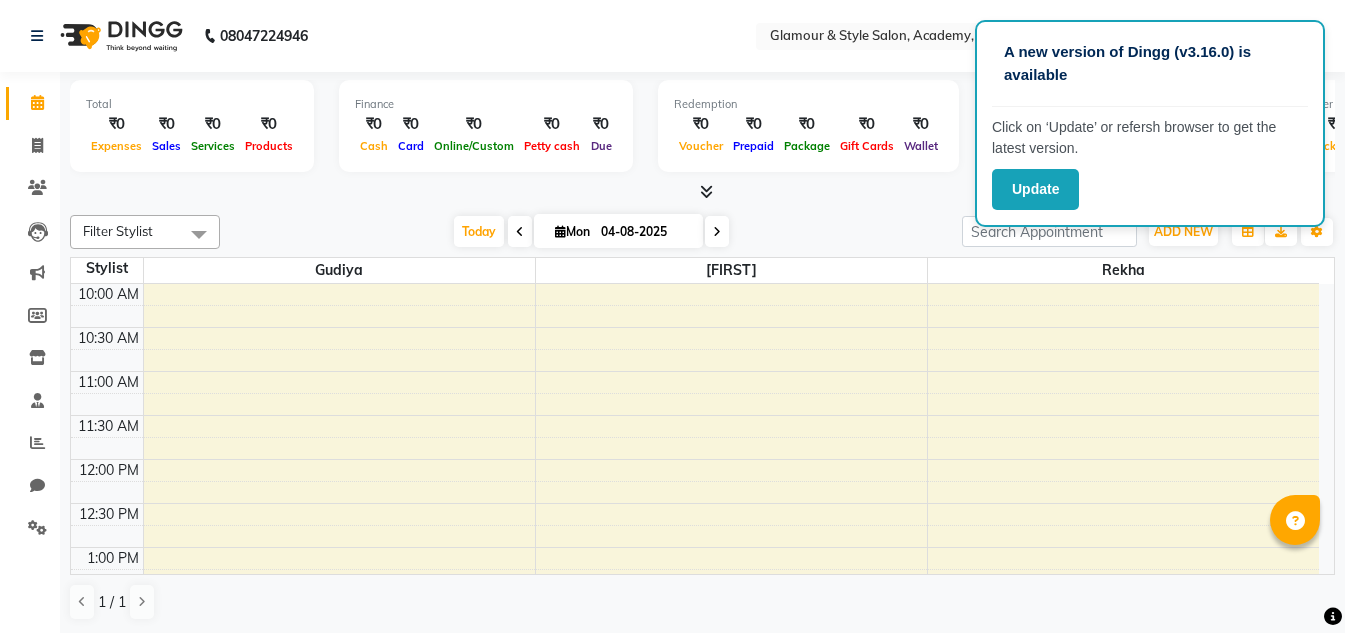 scroll, scrollTop: 0, scrollLeft: 0, axis: both 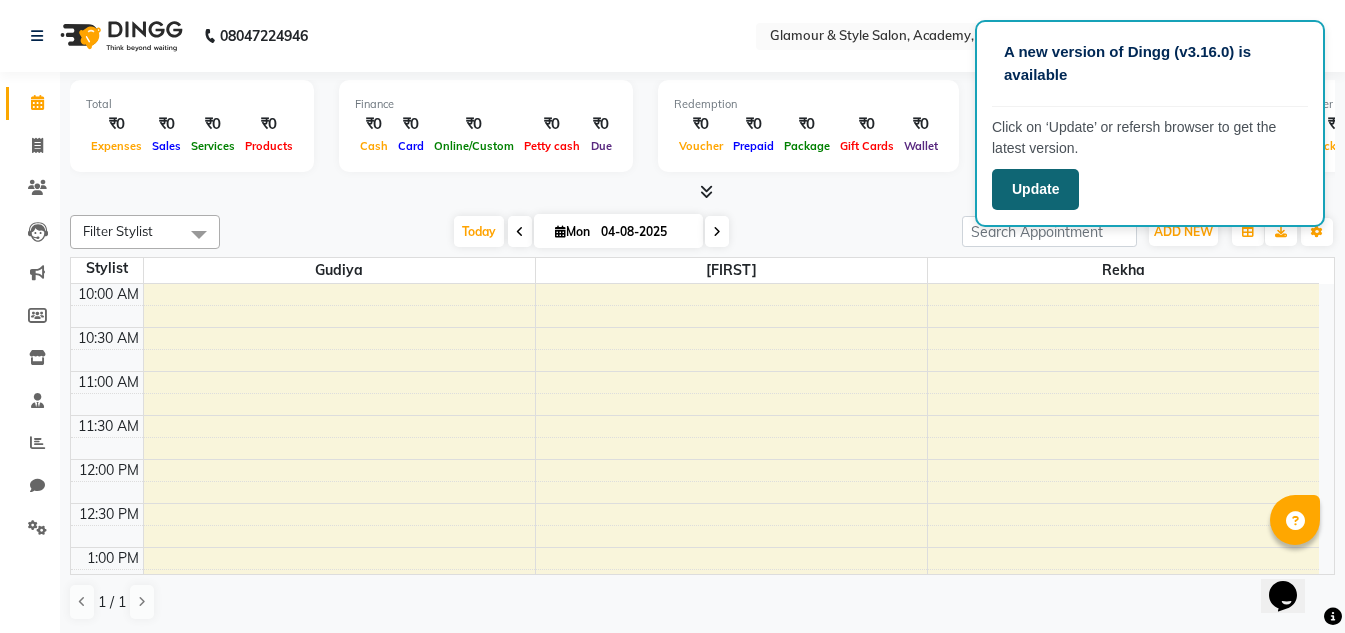 click on "Update" 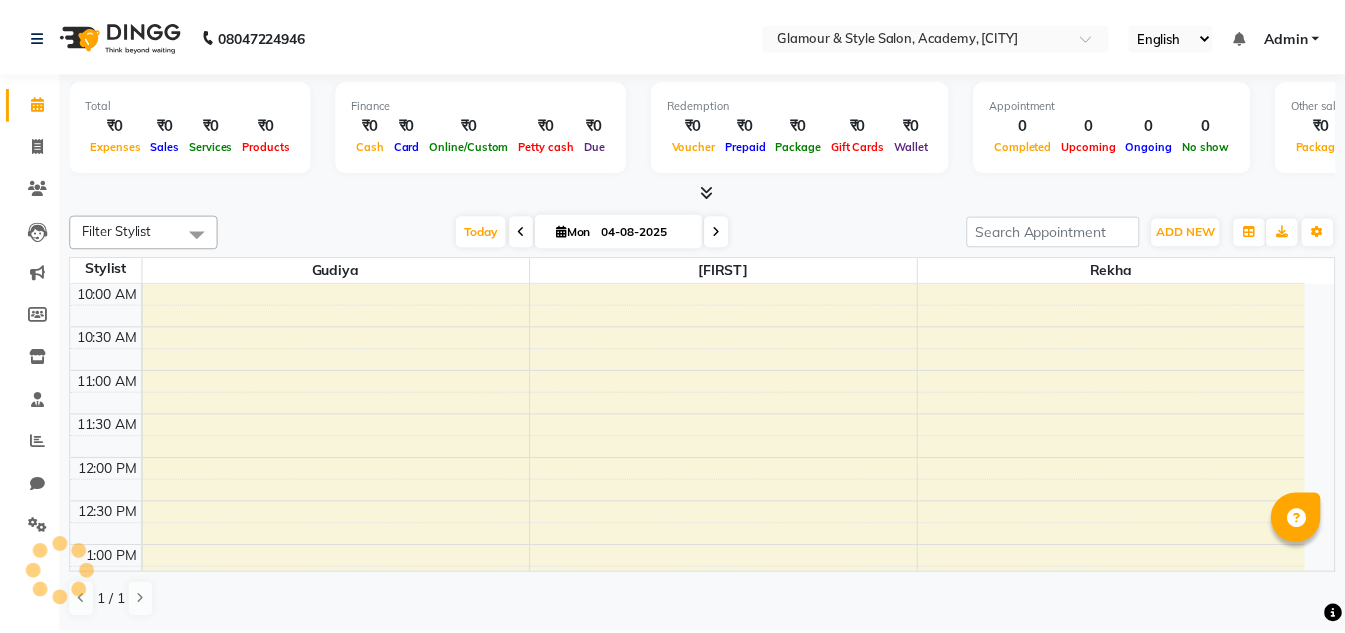 scroll, scrollTop: 0, scrollLeft: 0, axis: both 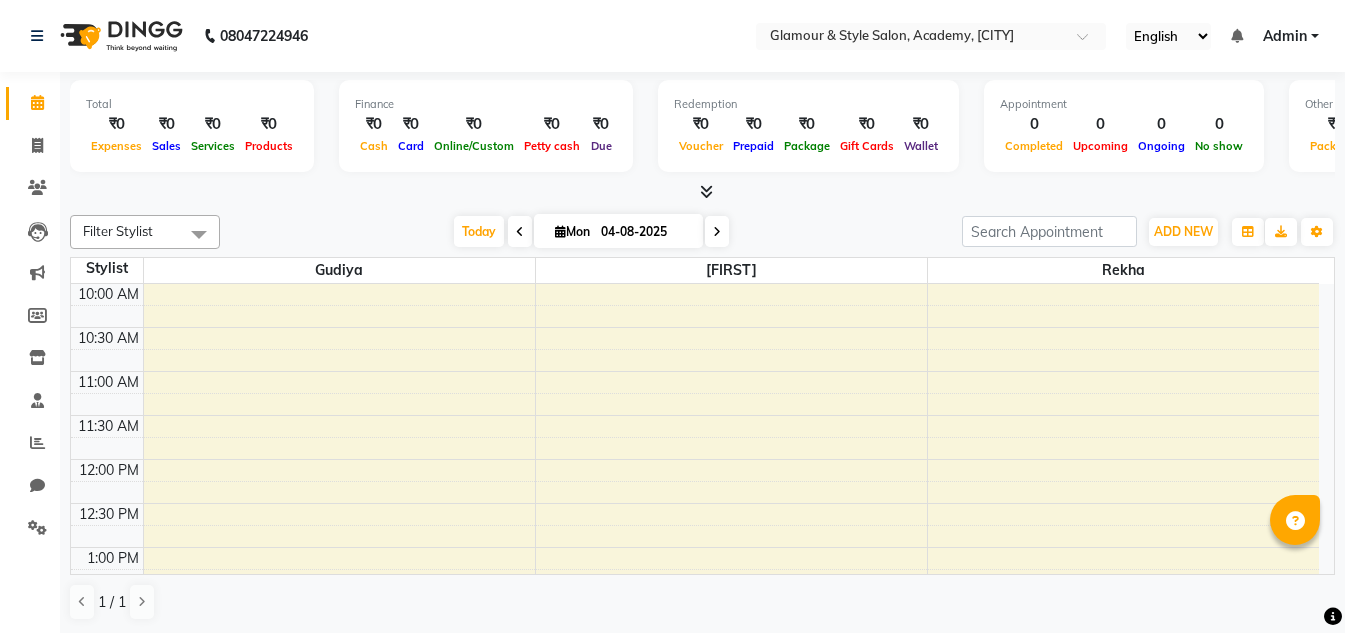 click on "10:00 AM 10:30 AM 11:00 AM 11:30 AM 12:00 PM 12:30 PM 1:00 PM 1:30 PM 2:00 PM 2:30 PM 3:00 PM 3:30 PM 4:00 PM 4:30 PM 5:00 PM 5:30 PM 6:00 PM 6:30 PM 7:00 PM 7:30 PM 8:00 PM 8:30 PM 9:00 PM 9:30 PM 10:00 PM 10:30 PM" at bounding box center [695, 855] 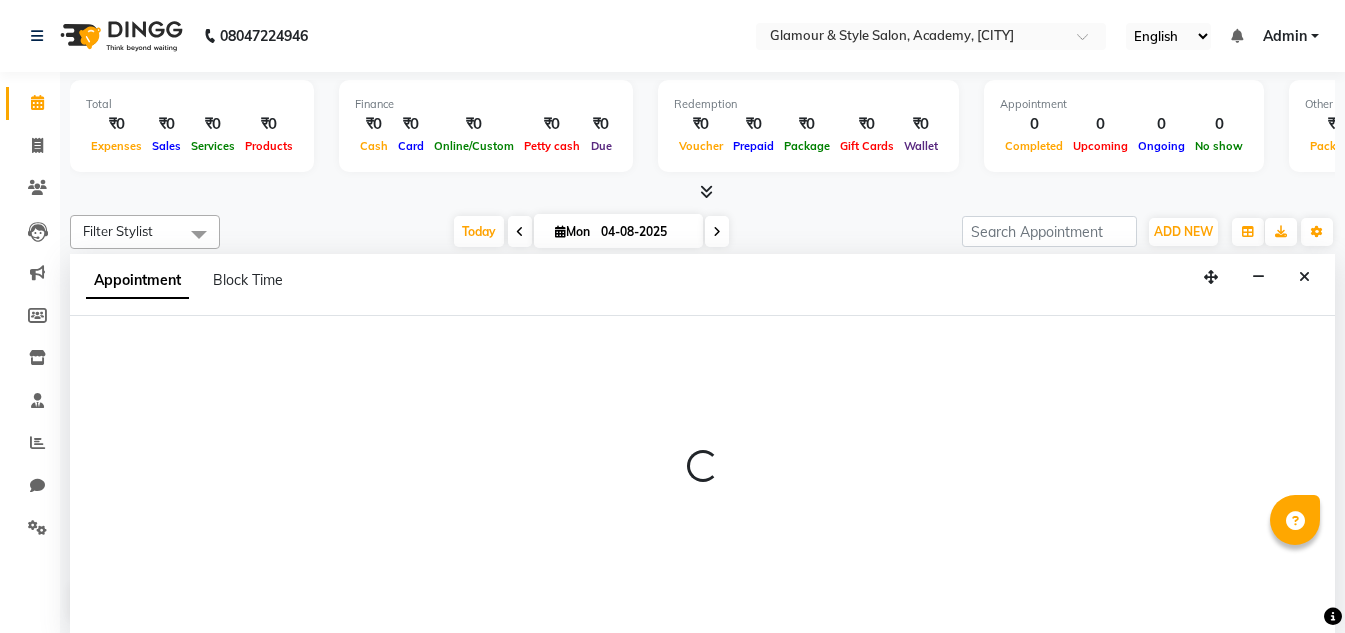 select on "86571" 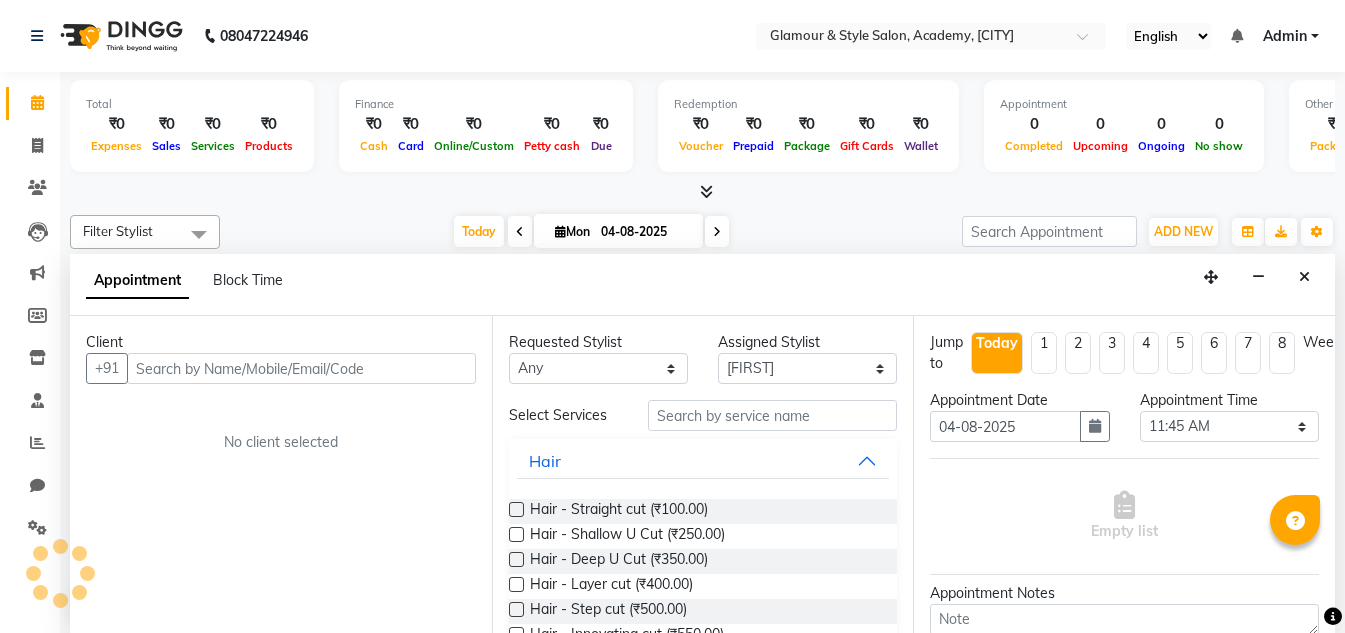 scroll, scrollTop: 1, scrollLeft: 0, axis: vertical 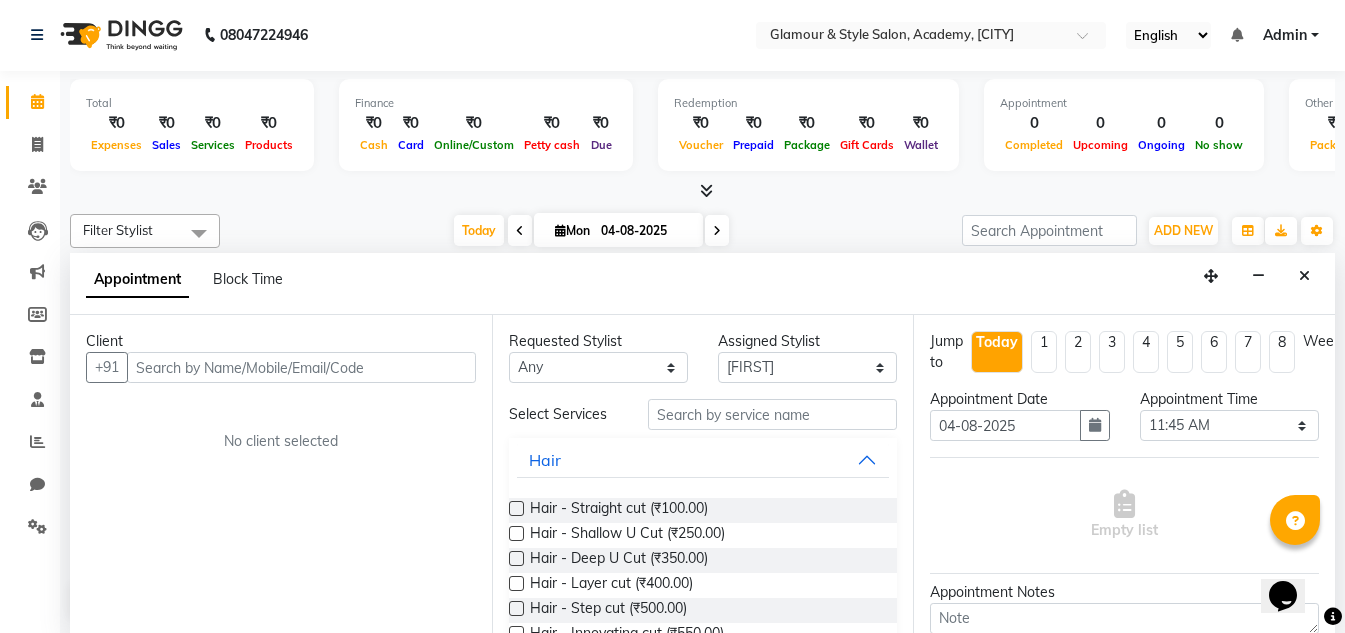 click on "Client +91  No client selected" at bounding box center [281, 474] 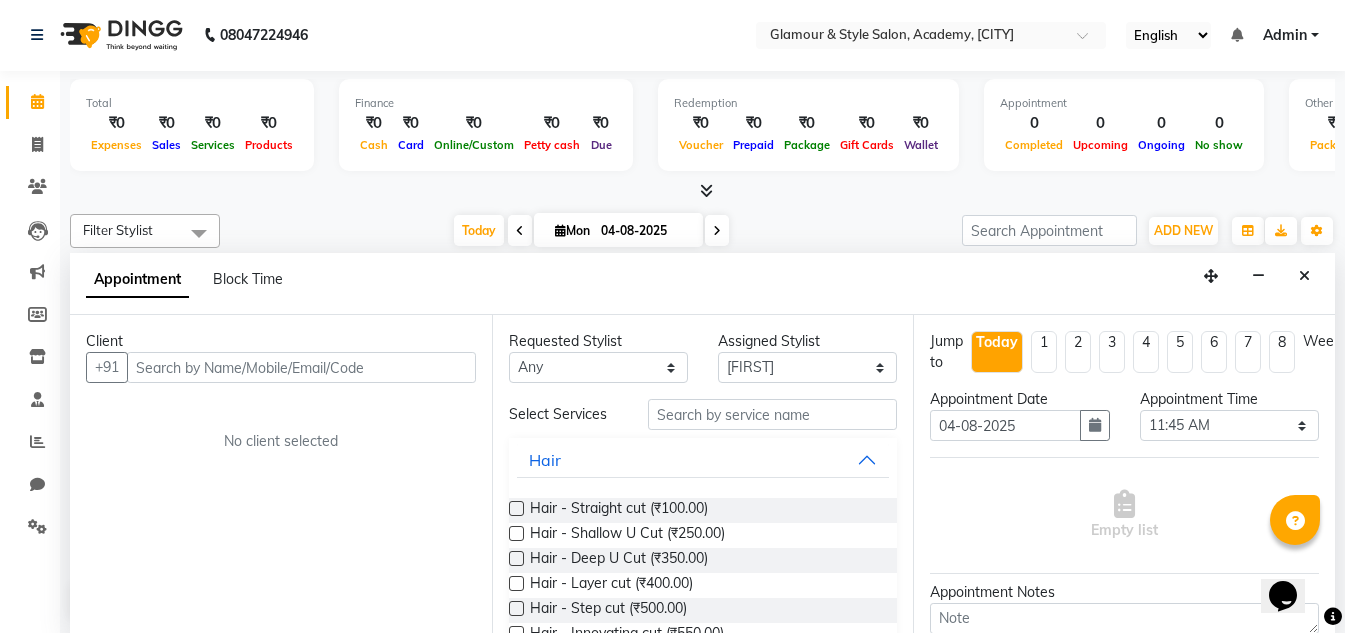 scroll, scrollTop: 0, scrollLeft: 0, axis: both 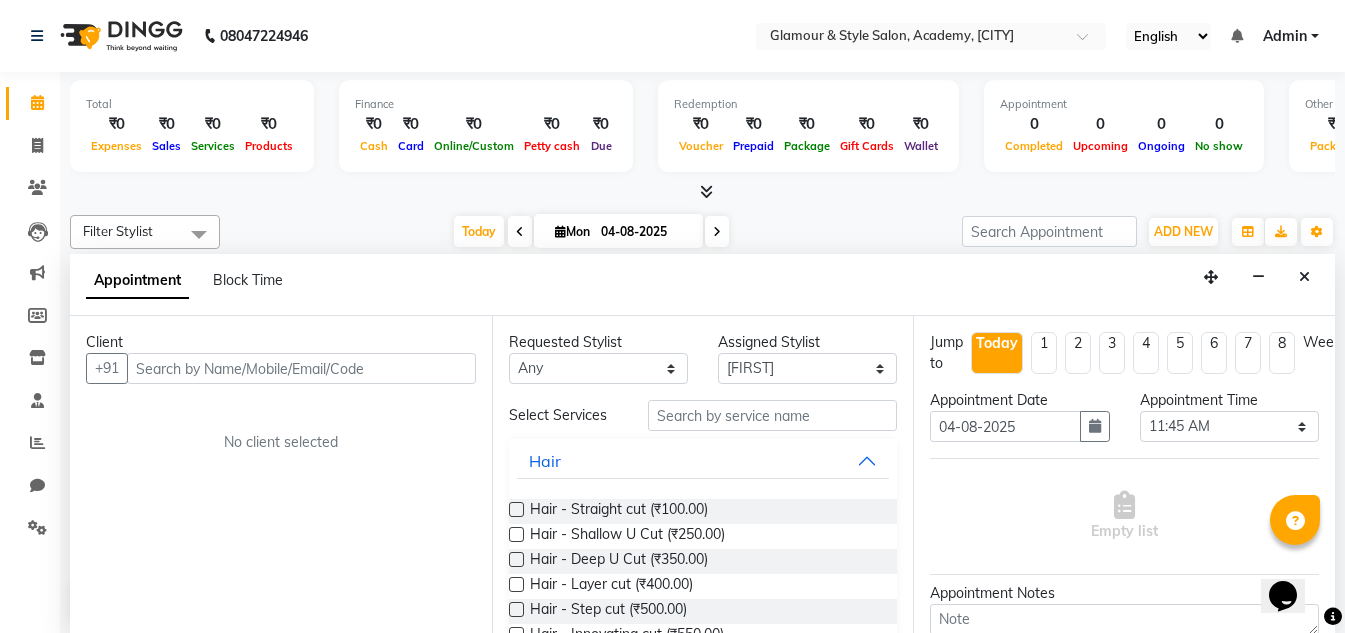 click at bounding box center [199, 234] 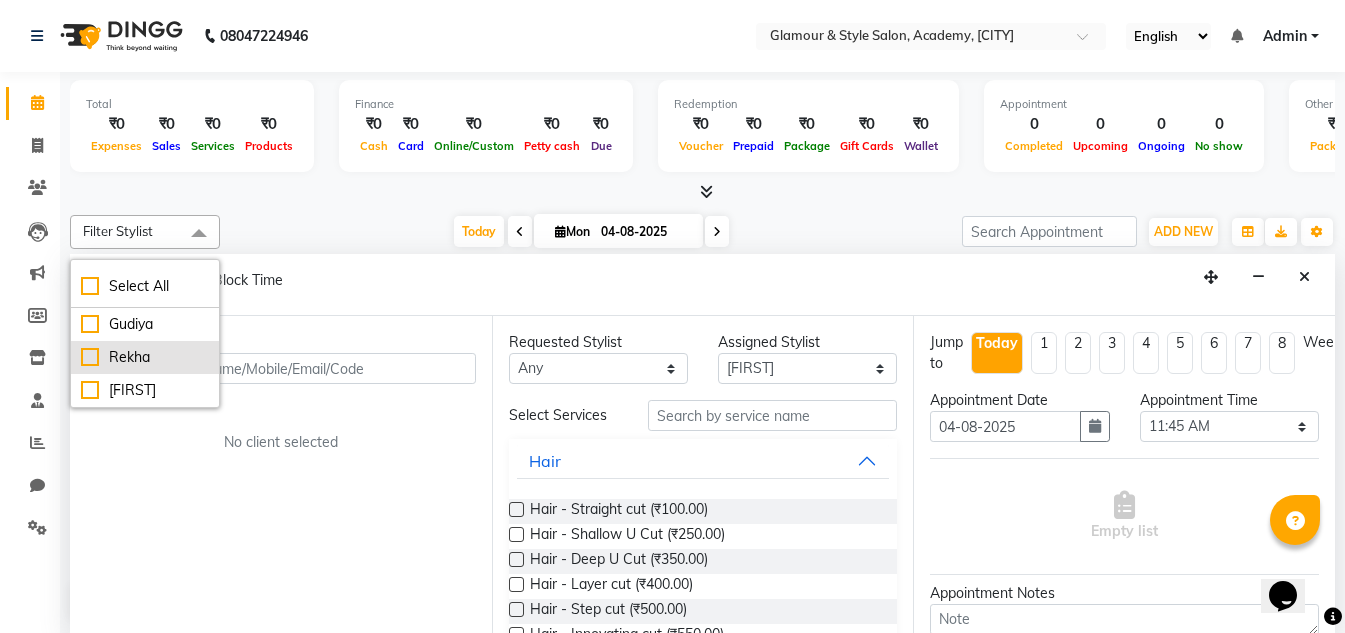 scroll, scrollTop: 1, scrollLeft: 0, axis: vertical 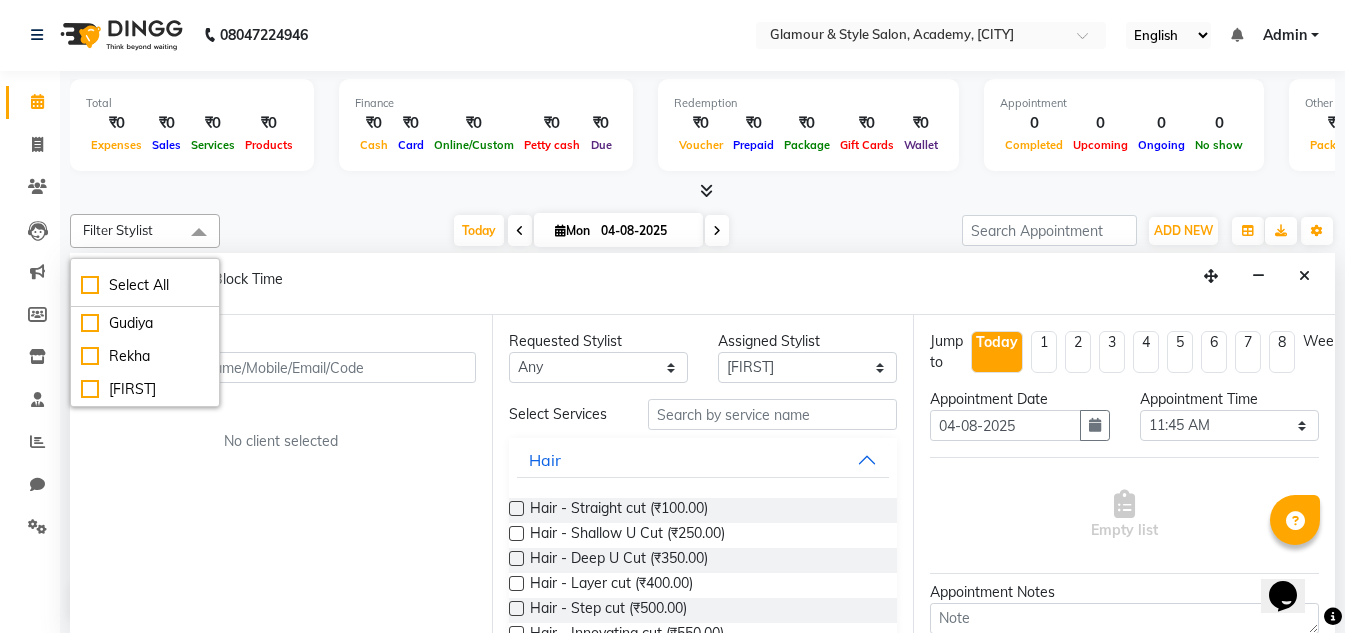 click on "Client +91  No client selected" at bounding box center [281, 474] 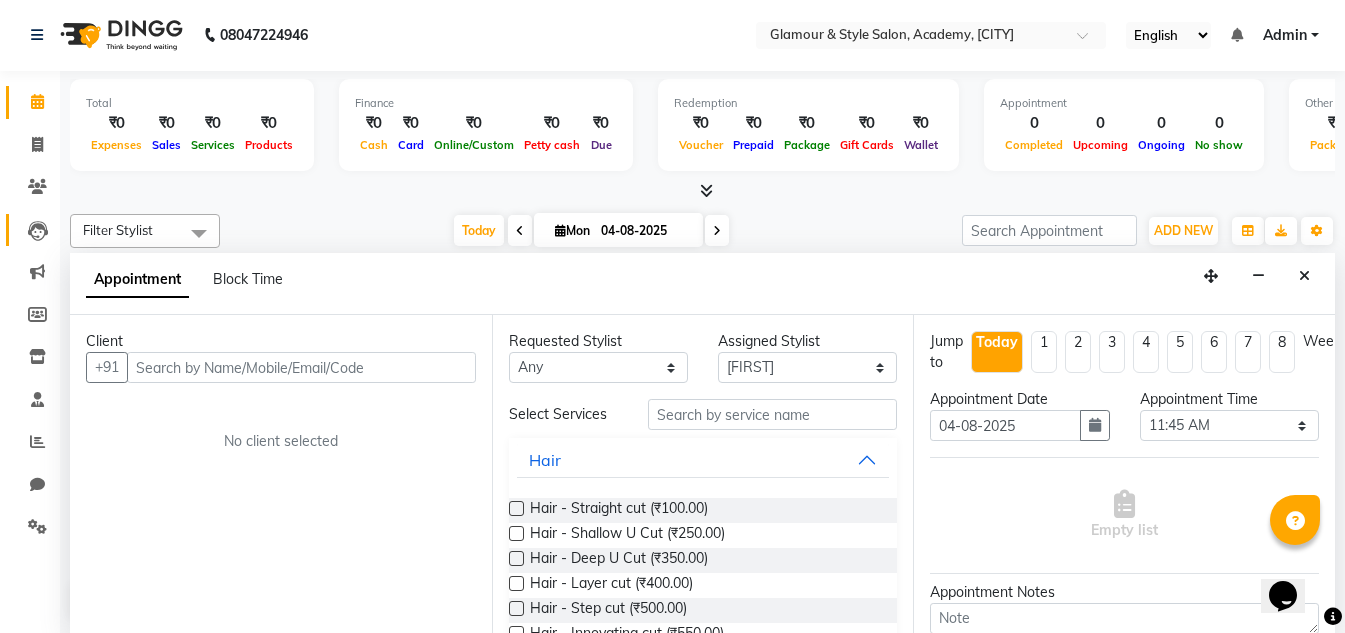 scroll, scrollTop: 0, scrollLeft: 0, axis: both 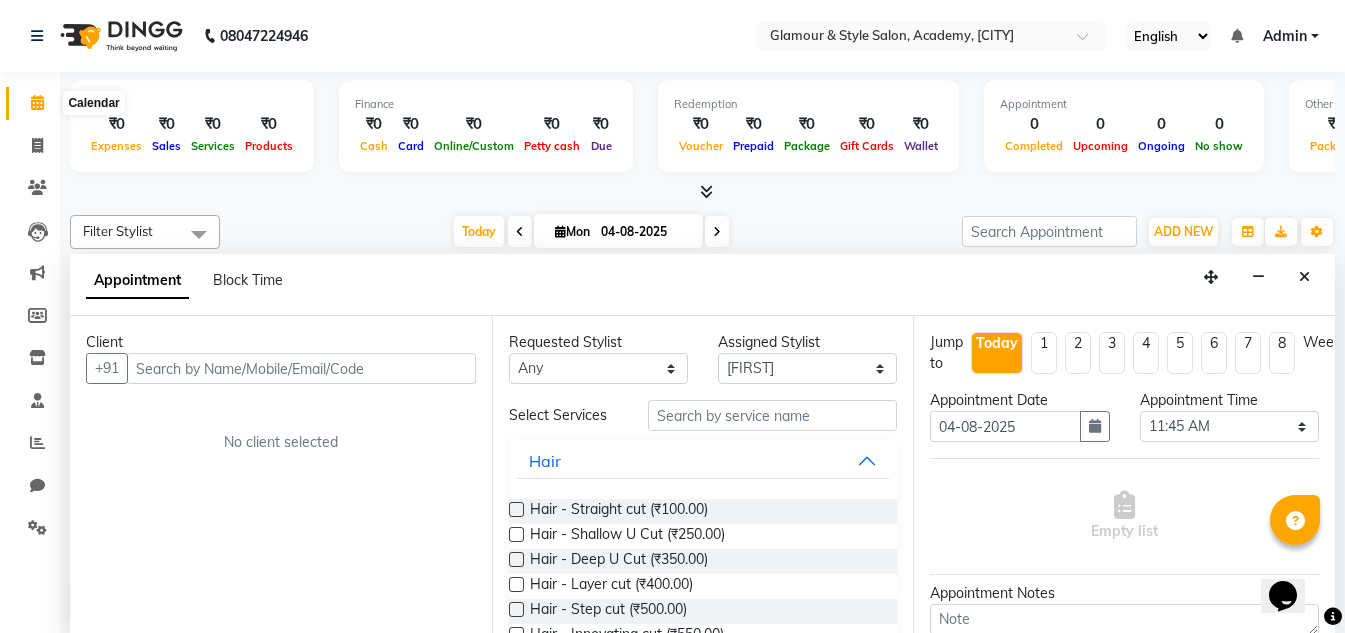 click 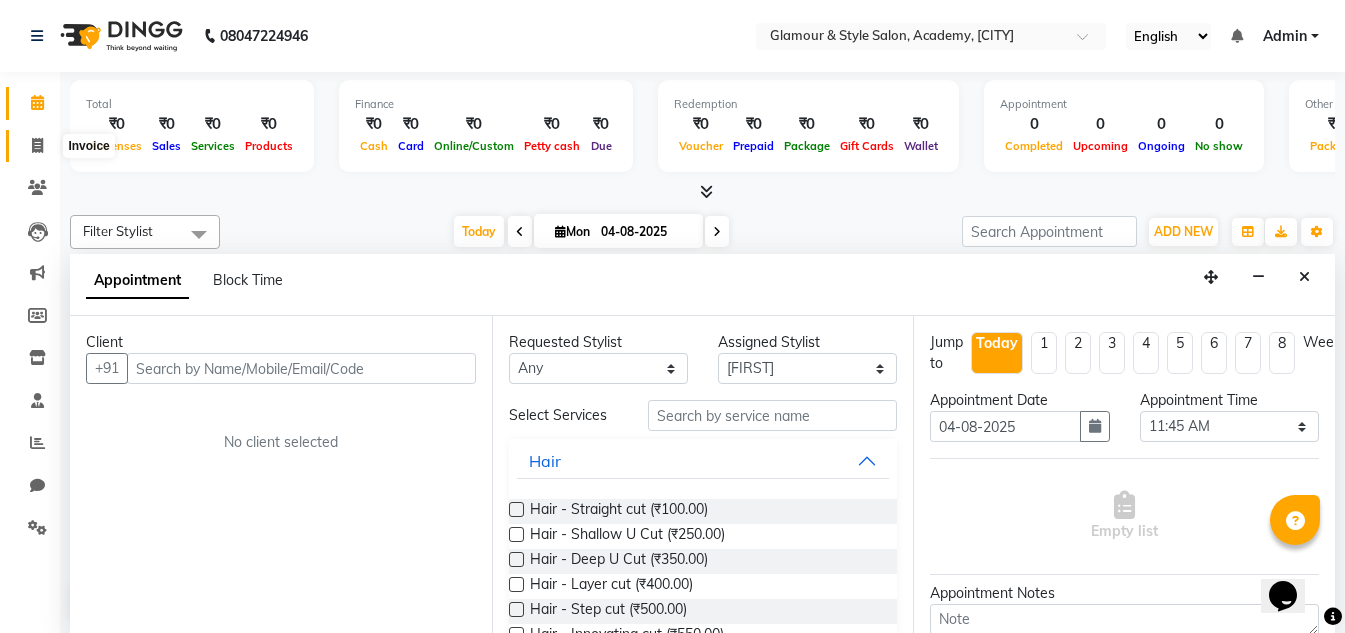 click 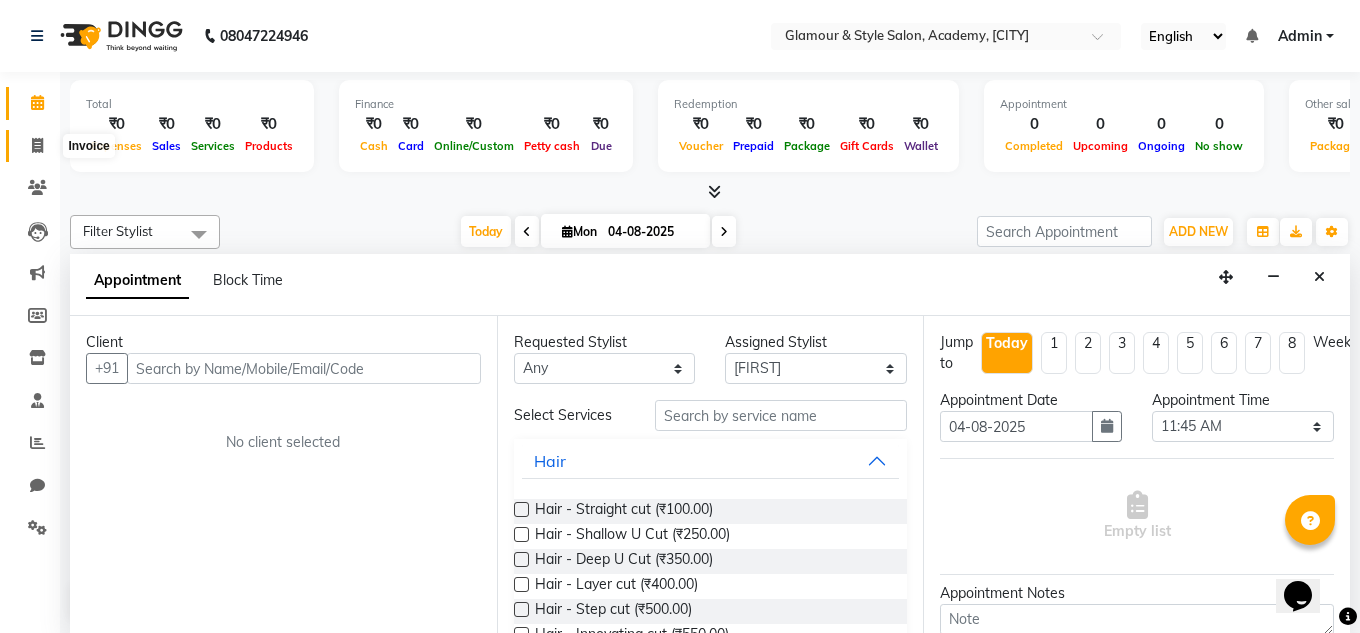 select on "8643" 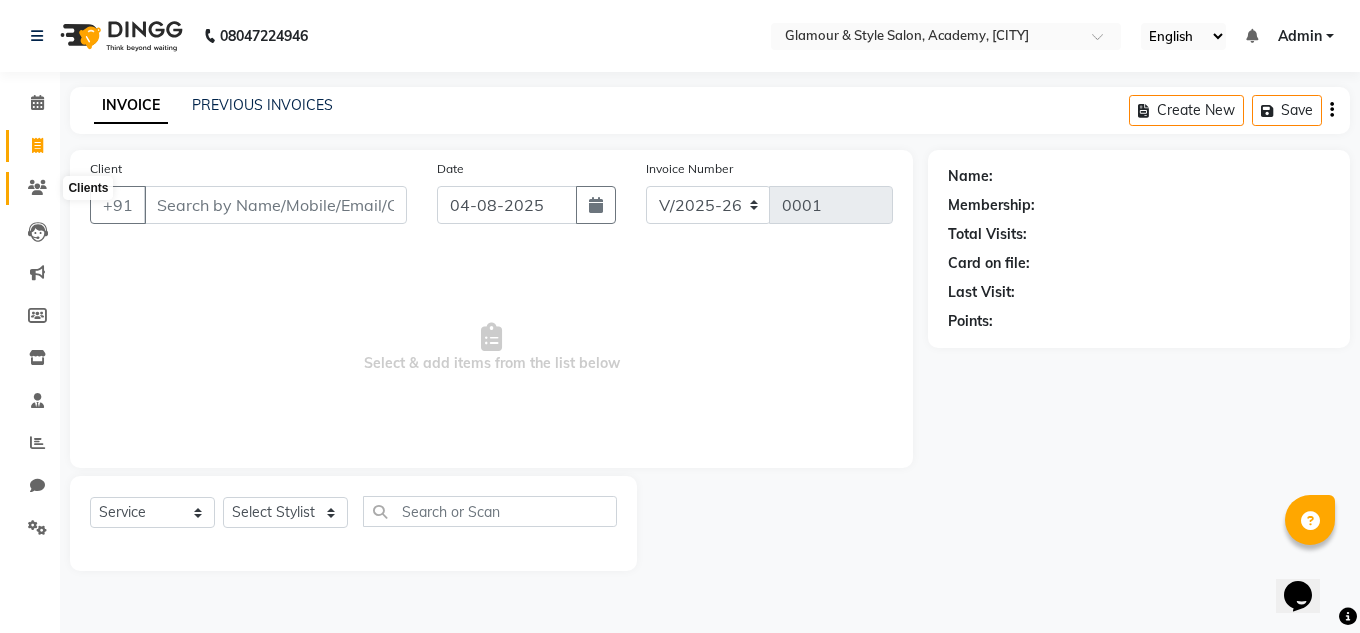 click 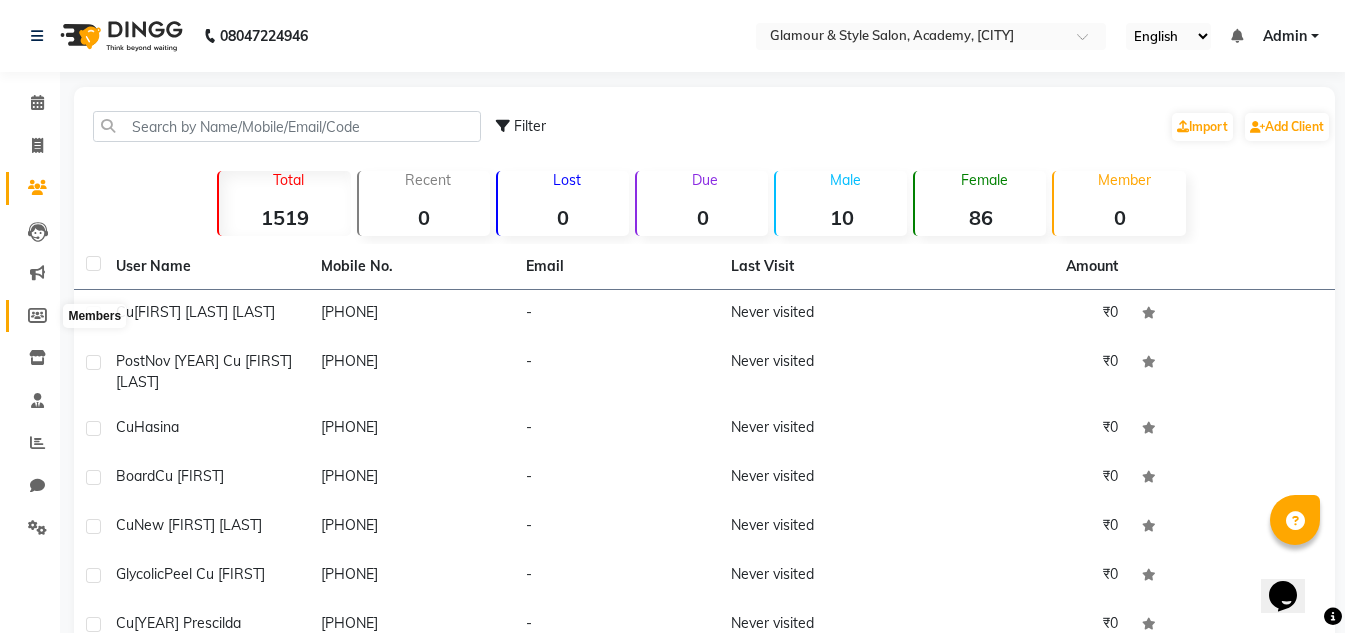 click 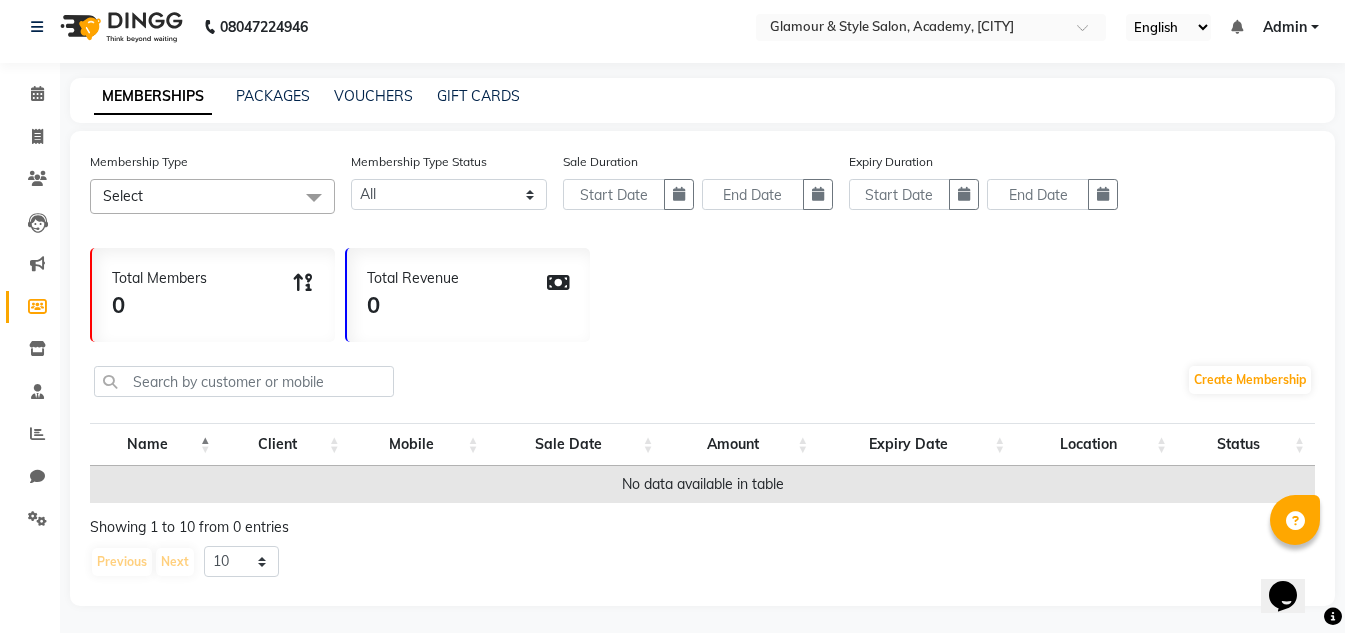 scroll, scrollTop: 12, scrollLeft: 0, axis: vertical 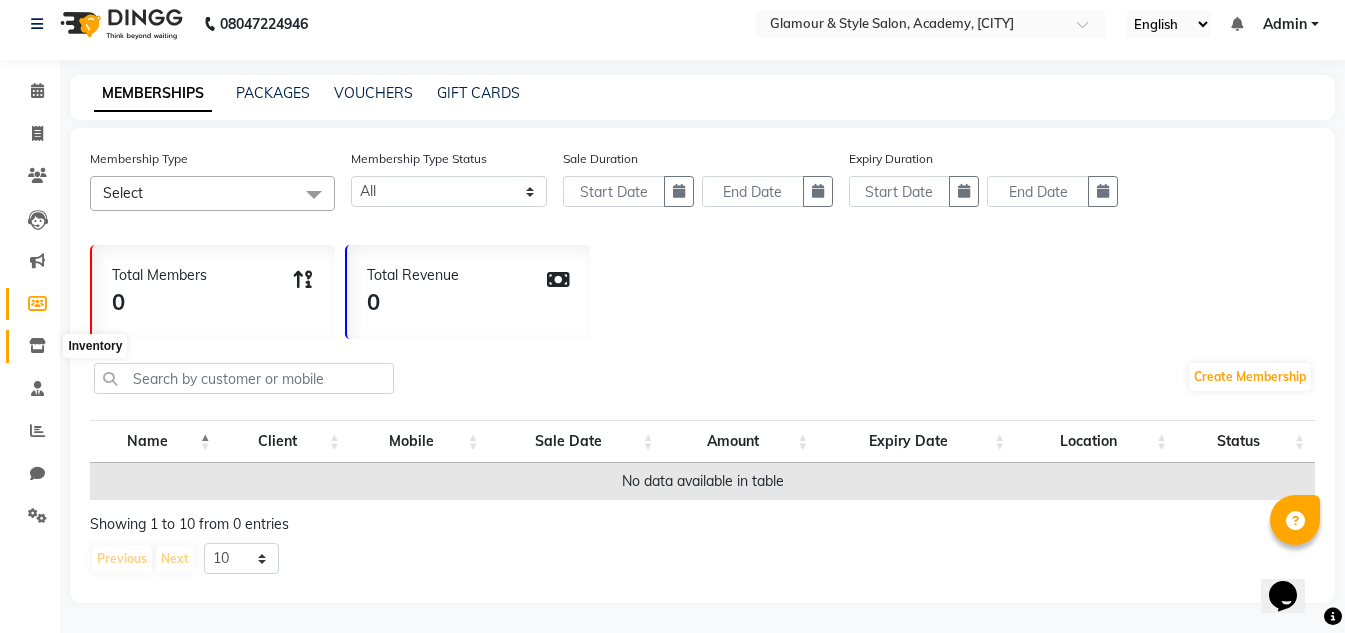 click 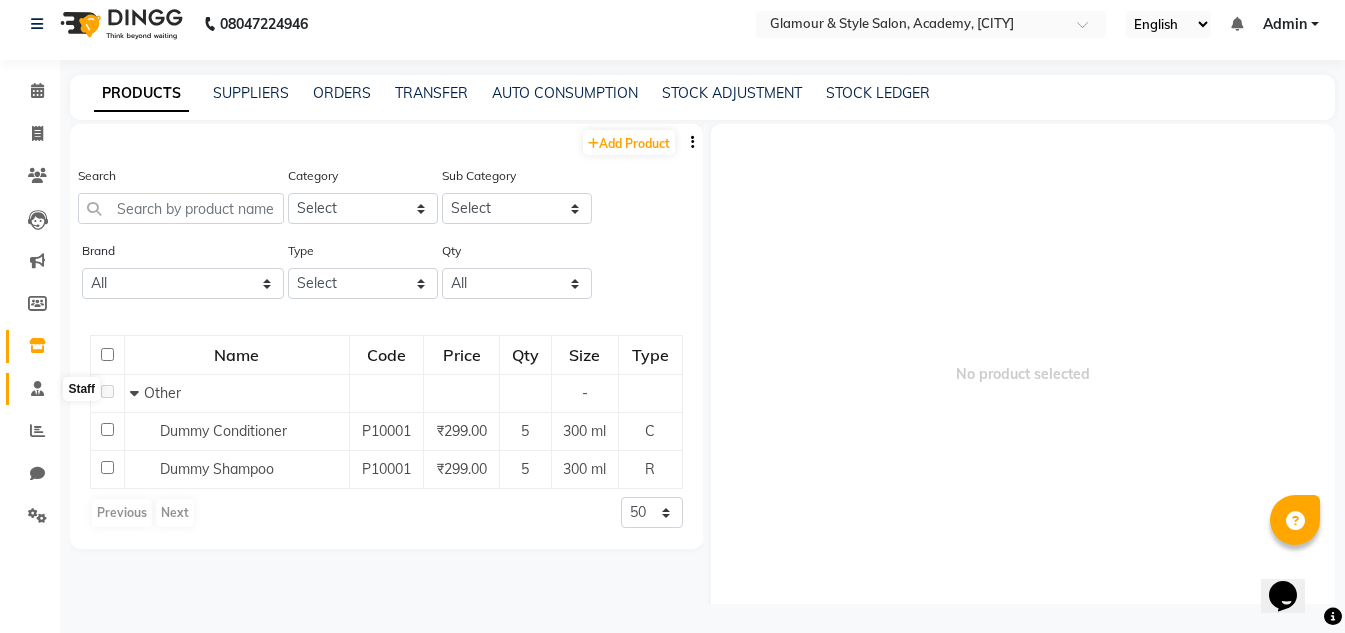 click 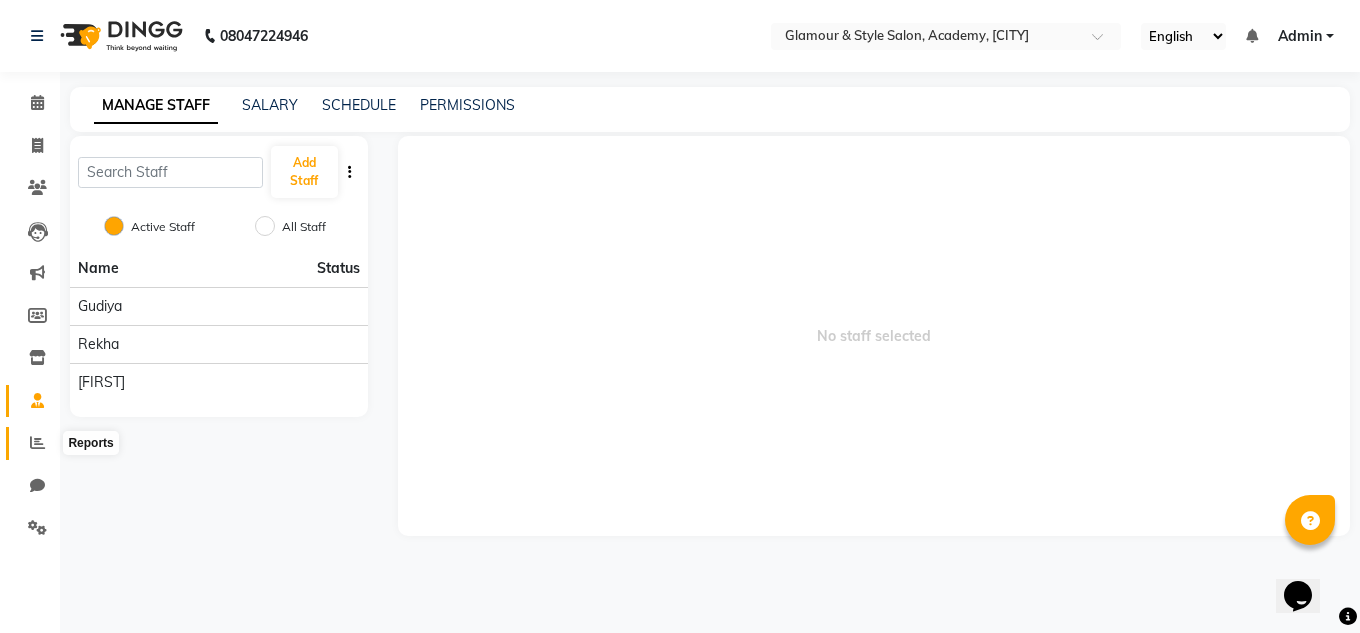 click 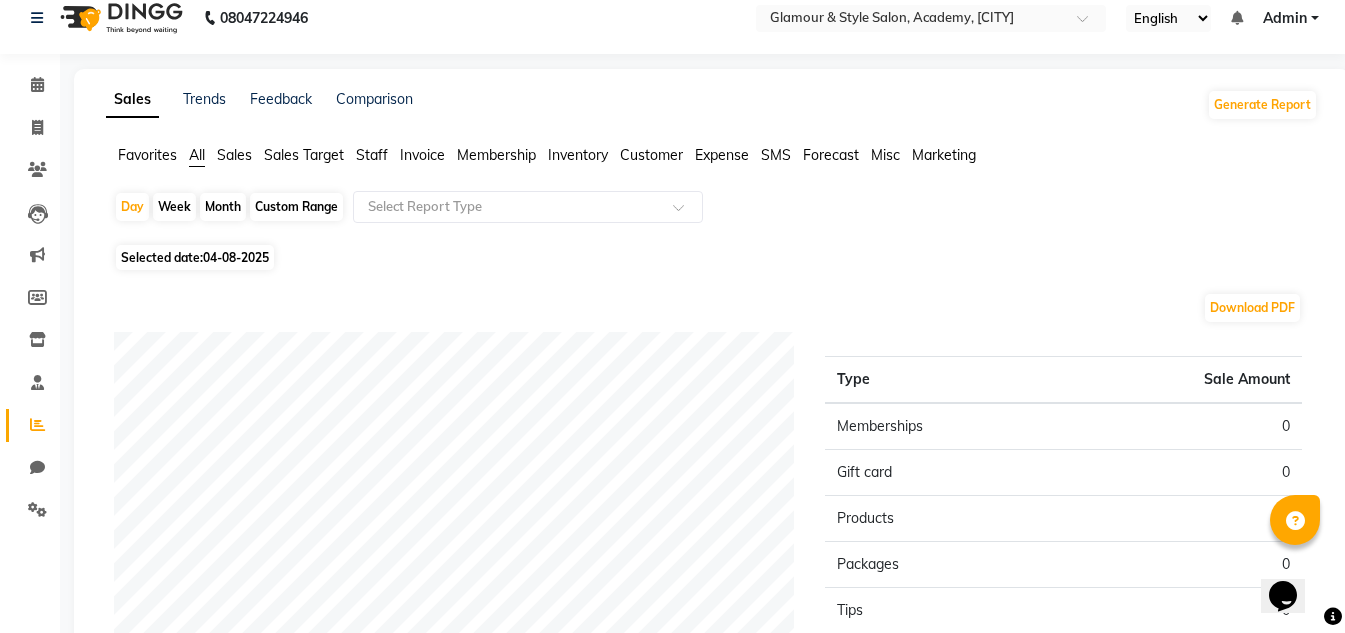 scroll, scrollTop: 0, scrollLeft: 0, axis: both 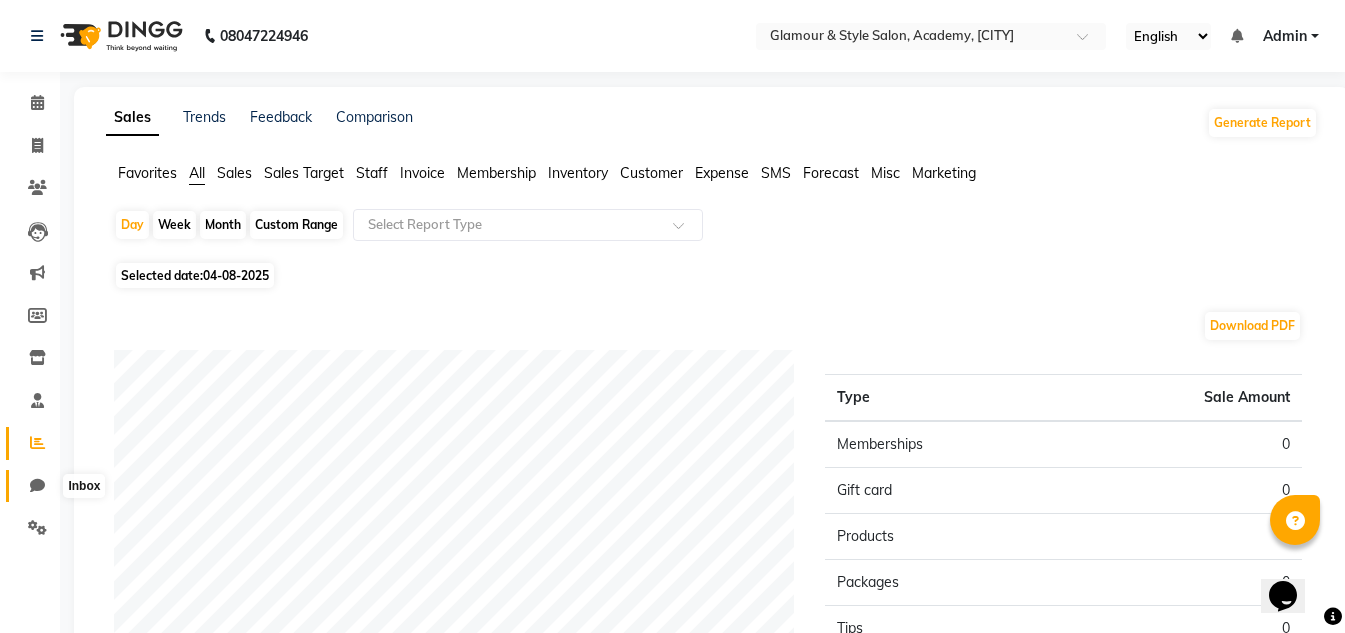 click 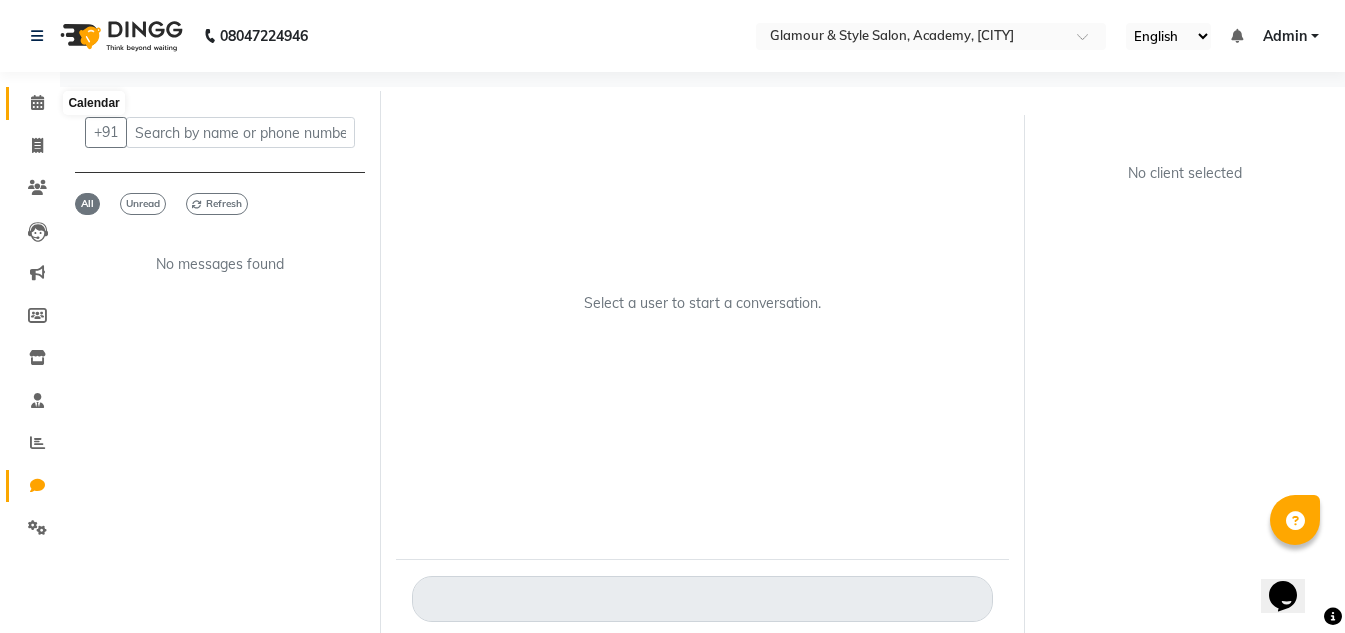 click 